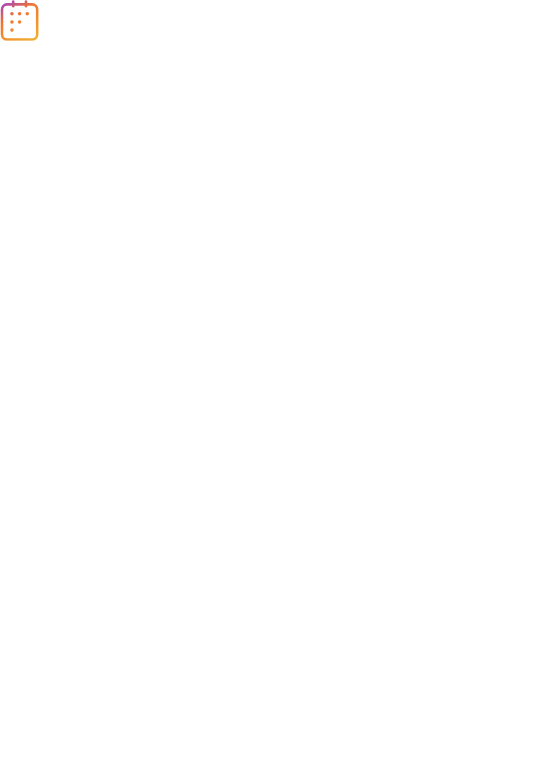 scroll, scrollTop: 0, scrollLeft: 0, axis: both 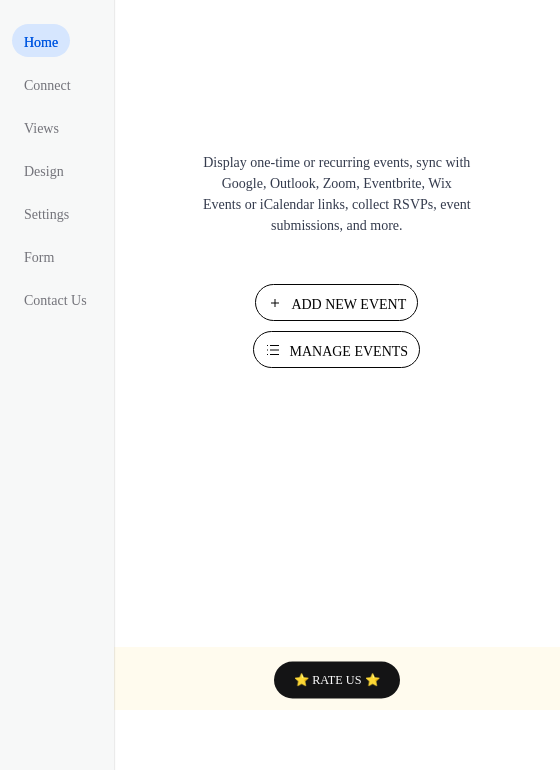 click on "Manage Events" at bounding box center [348, 351] 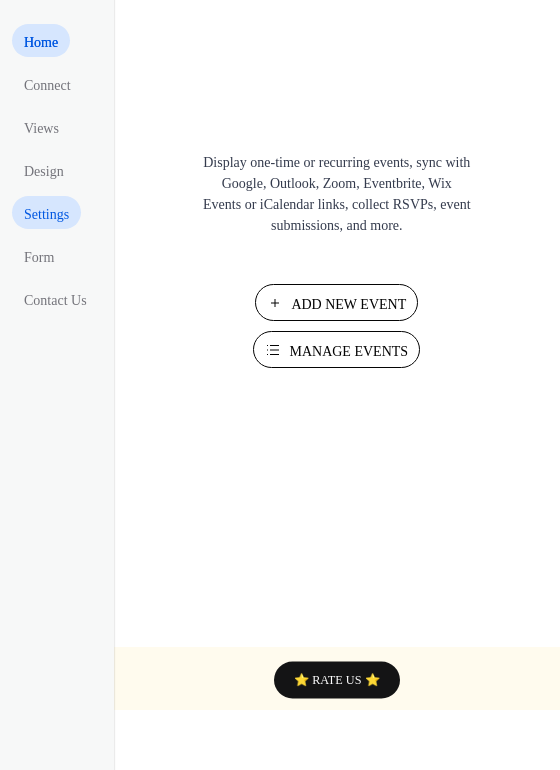 click on "Settings" at bounding box center [46, 214] 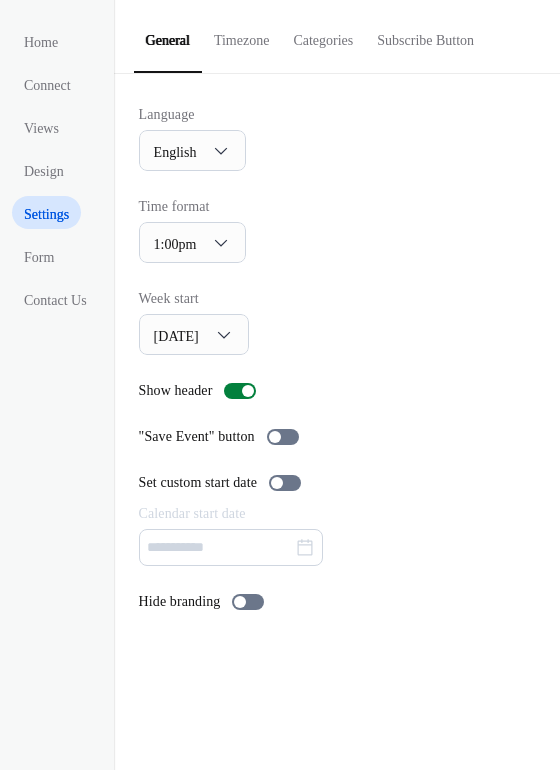 click on "Categories" at bounding box center (323, 35) 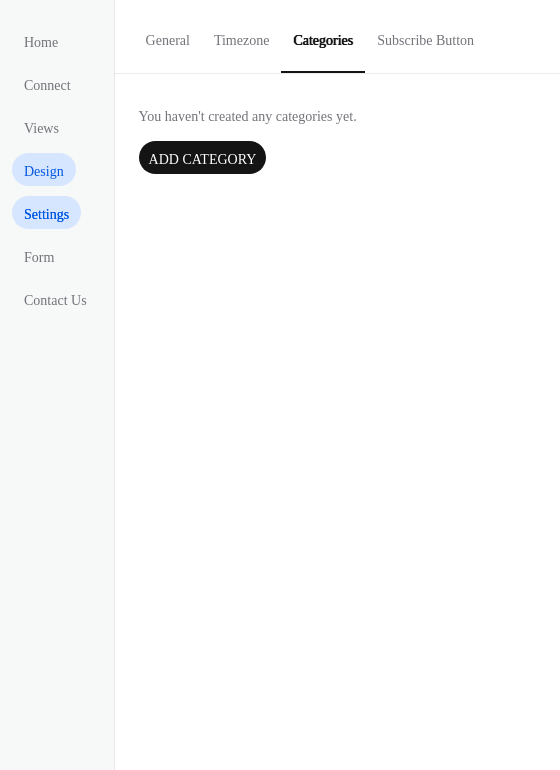 click on "Design" at bounding box center [44, 171] 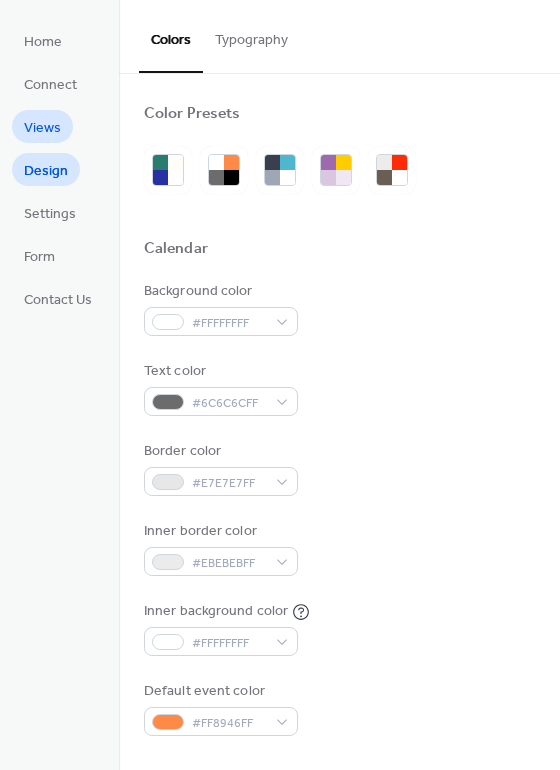 click on "Views" at bounding box center [42, 128] 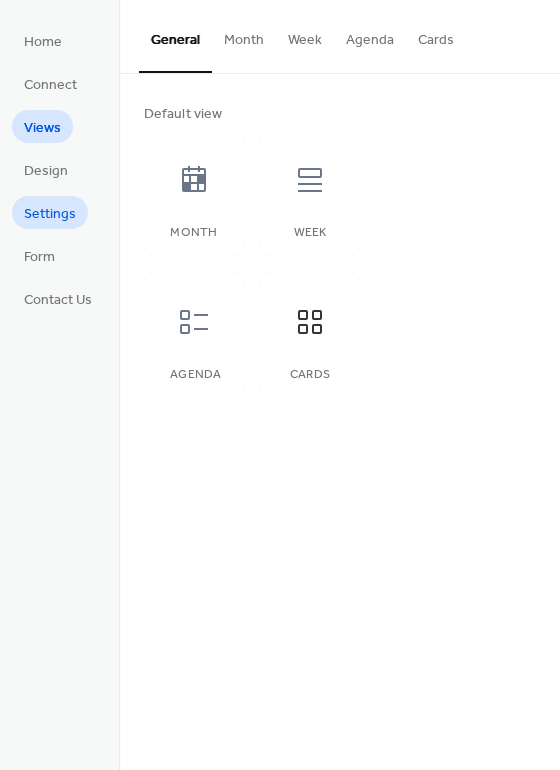 click on "Settings" at bounding box center [50, 214] 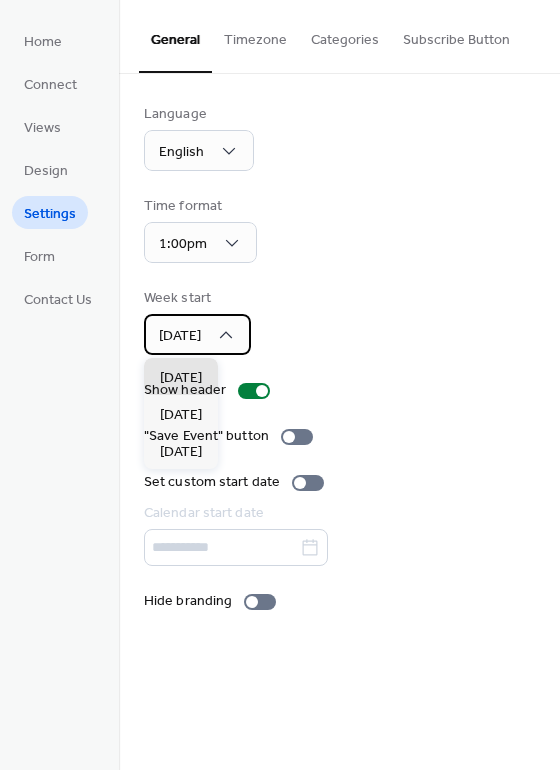 click on "[DATE]" at bounding box center [180, 336] 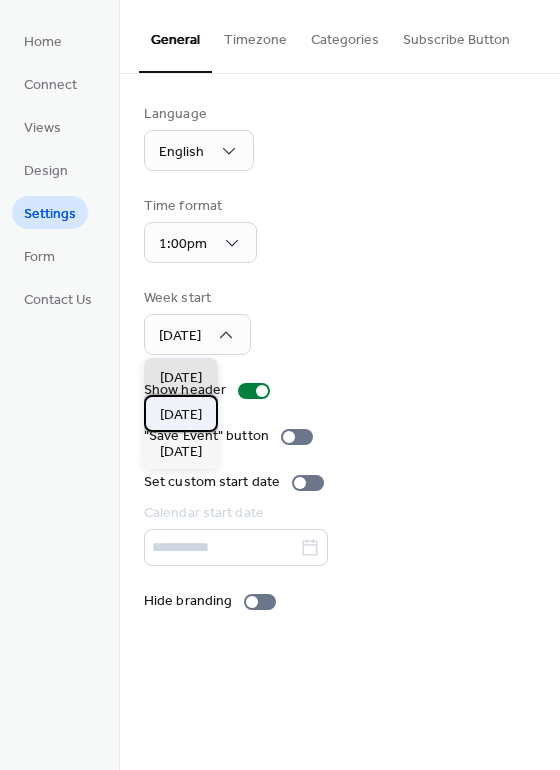 click on "[DATE]" at bounding box center (181, 415) 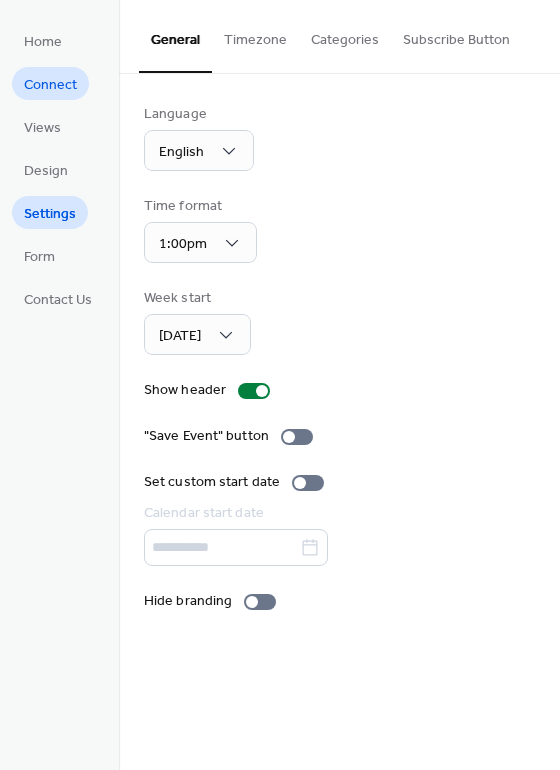 click on "Connect" at bounding box center (50, 85) 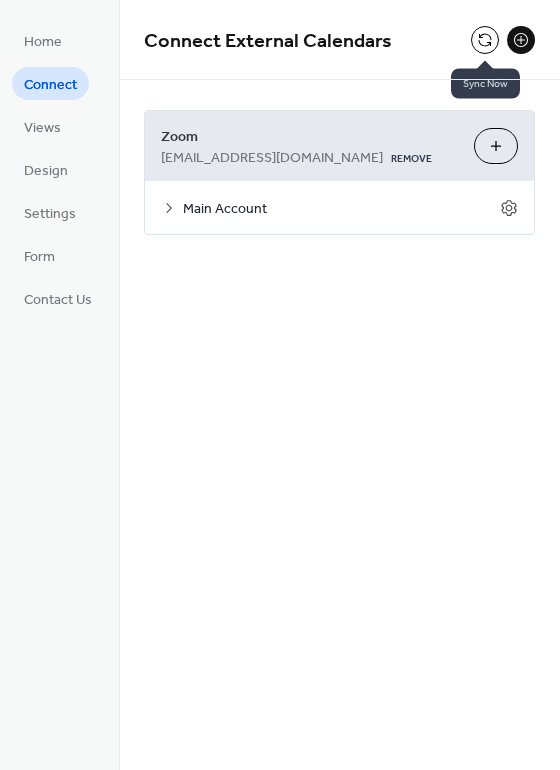 click at bounding box center (485, 40) 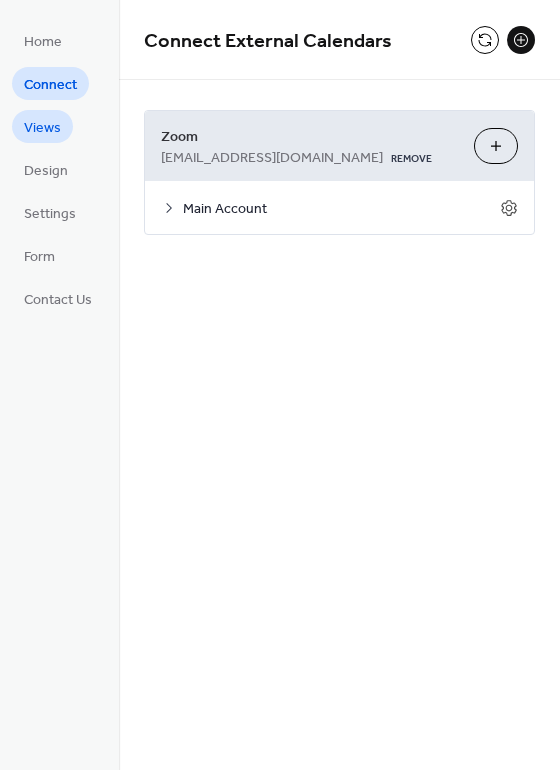 click on "Views" at bounding box center [42, 128] 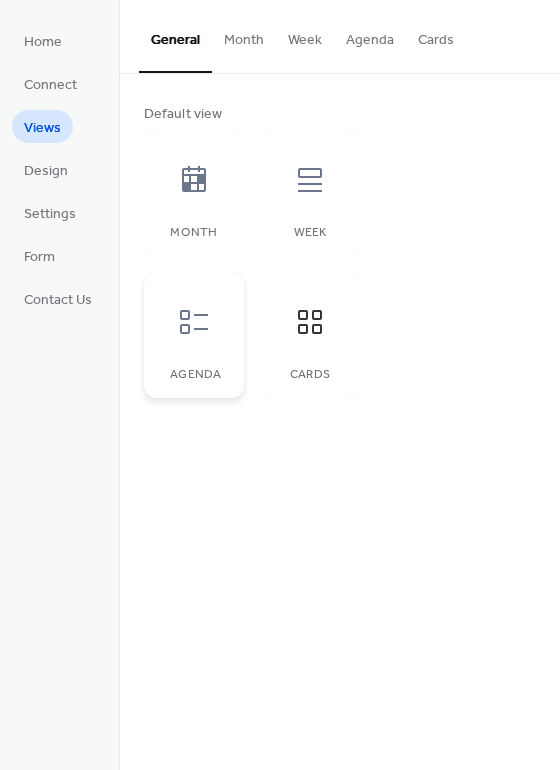 click 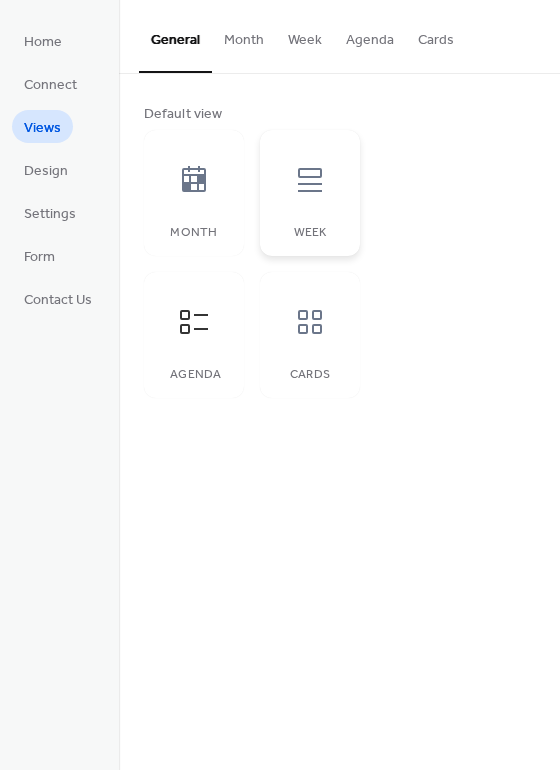click 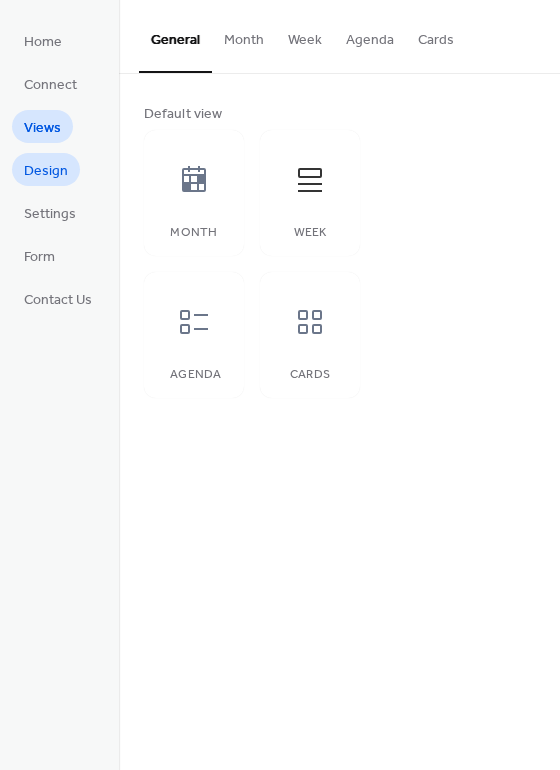 click on "Design" at bounding box center (46, 171) 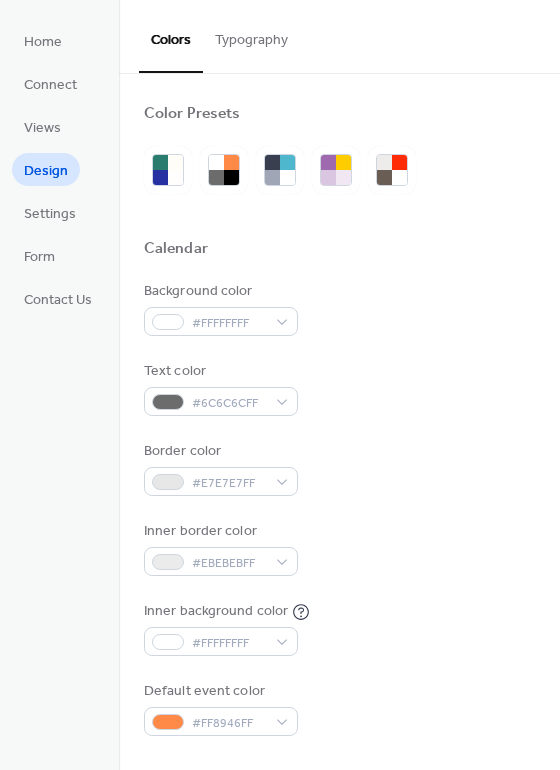 click on "Views" at bounding box center [42, 128] 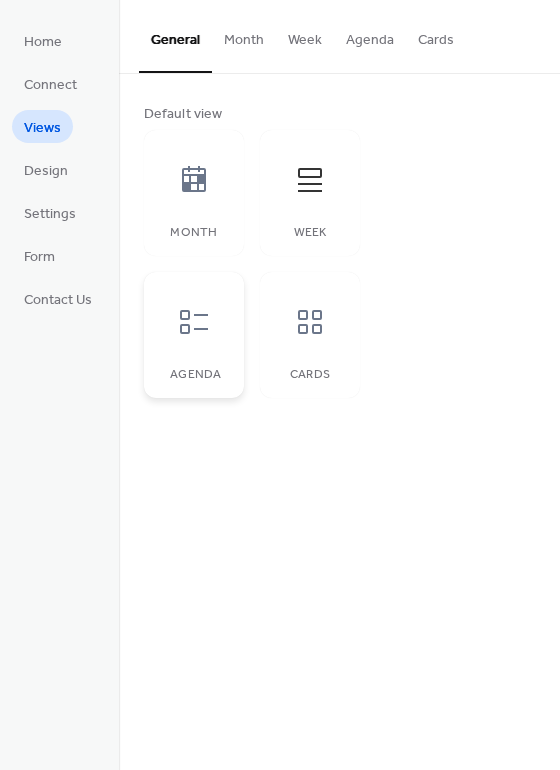 click at bounding box center [194, 322] 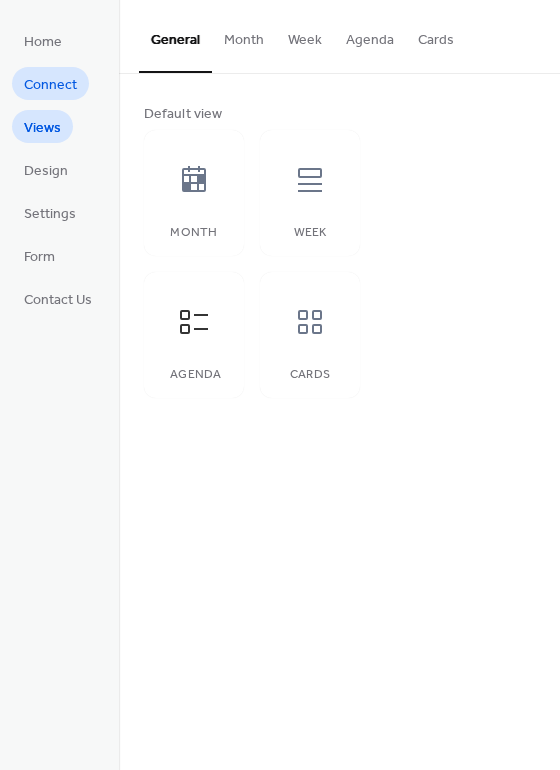 click on "Connect" at bounding box center [50, 85] 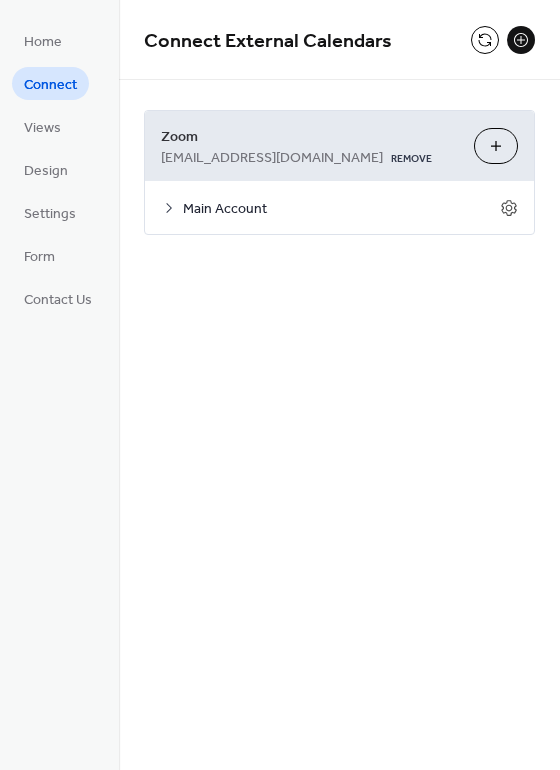 click on "Main Account" at bounding box center (341, 209) 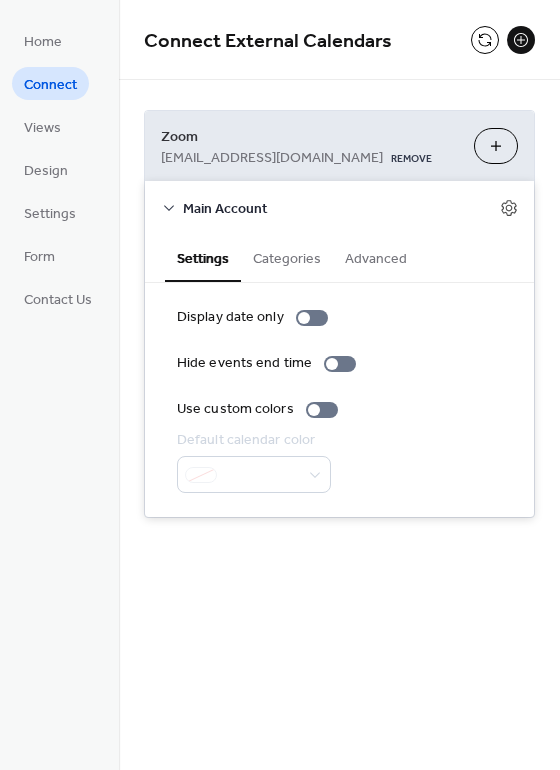 click on "Categories" at bounding box center (287, 257) 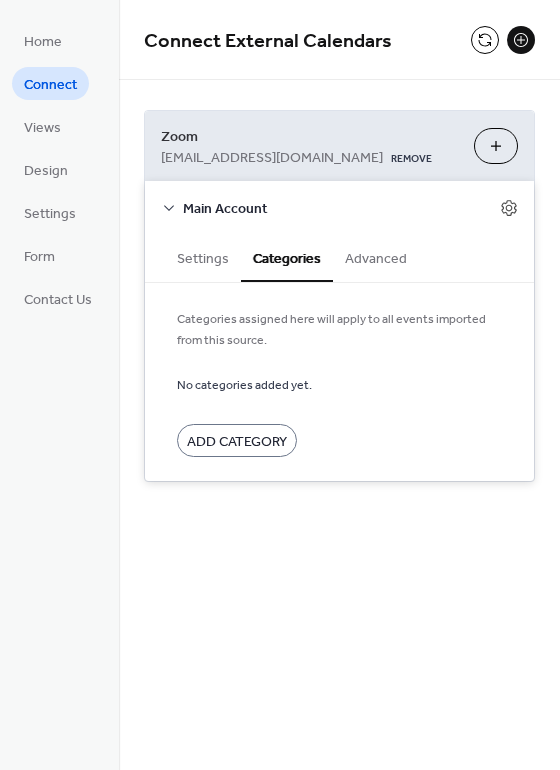 click on "Advanced" at bounding box center [376, 257] 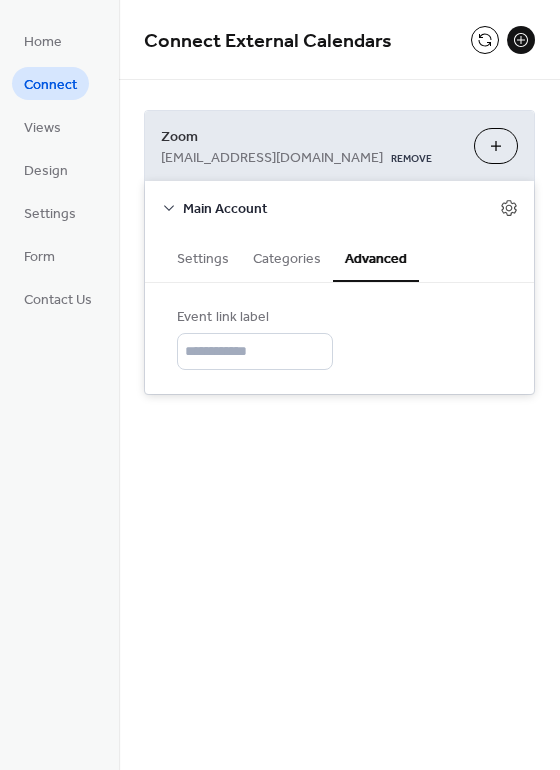 click on "Settings" at bounding box center (203, 257) 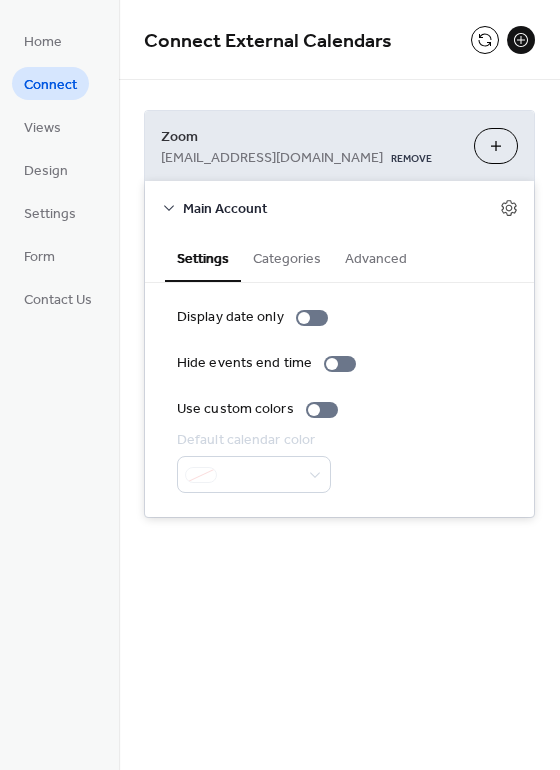click on "Use custom colors" at bounding box center (339, 409) 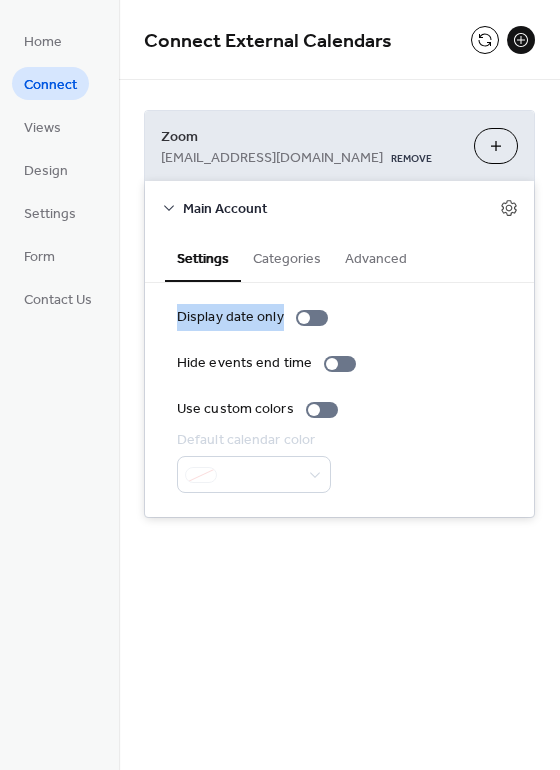 drag, startPoint x: 555, startPoint y: 264, endPoint x: 552, endPoint y: 337, distance: 73.061615 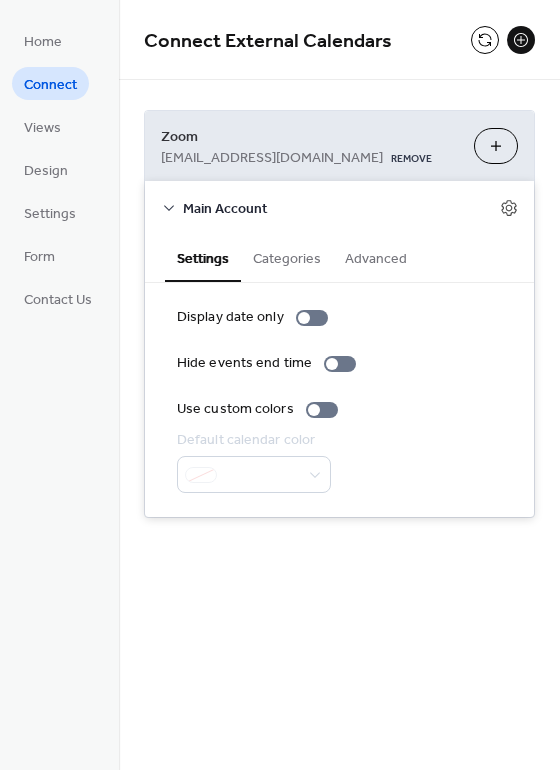 click on "Zoom [EMAIL_ADDRESS][DOMAIN_NAME] REMOVE Customize Main Account Settings Categories Advanced Display date only Hide events end time Use custom colors Default calendar color   Categories assigned here will apply to all events imported from this source. No categories added yet. Add Category Event link label" at bounding box center (339, 314) 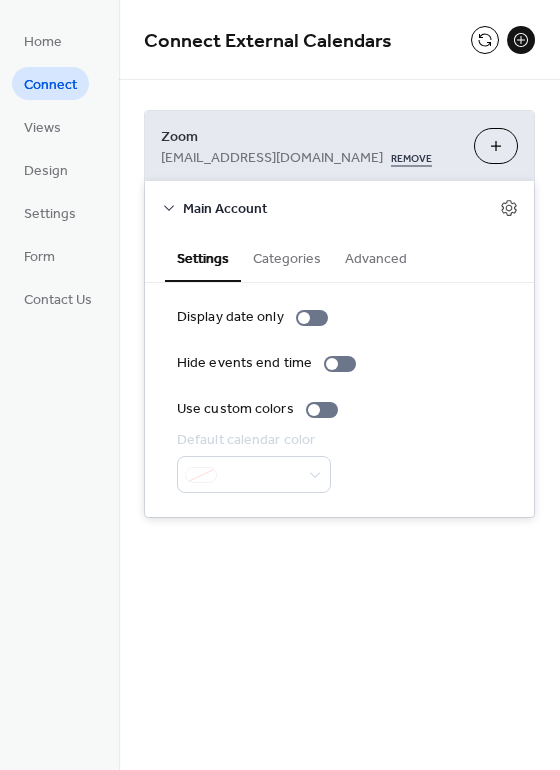click on "REMOVE" at bounding box center [411, 156] 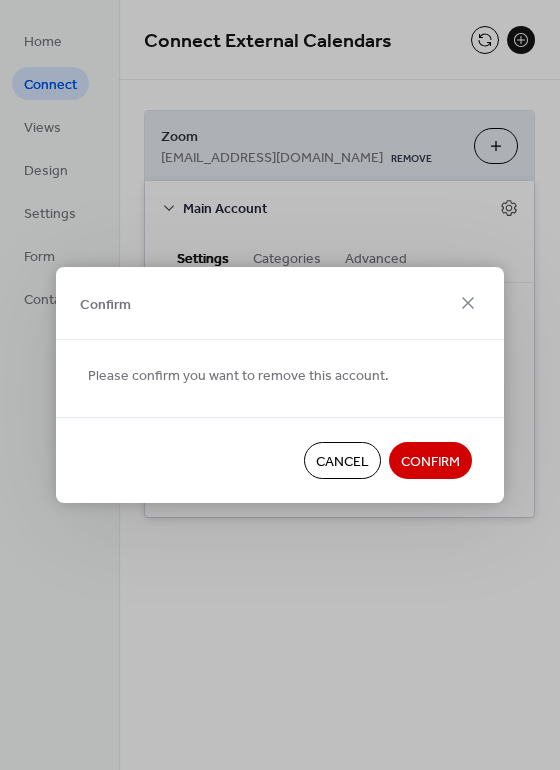 click on "Confirm" at bounding box center [430, 462] 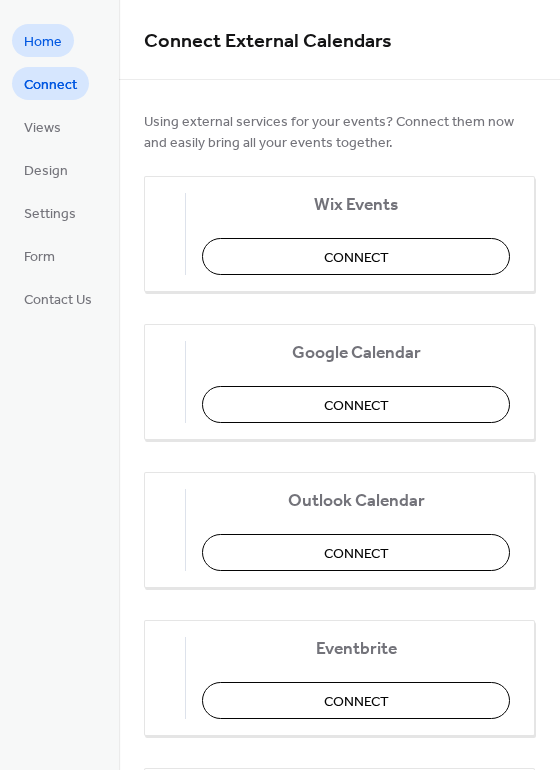 click on "Home" at bounding box center (43, 40) 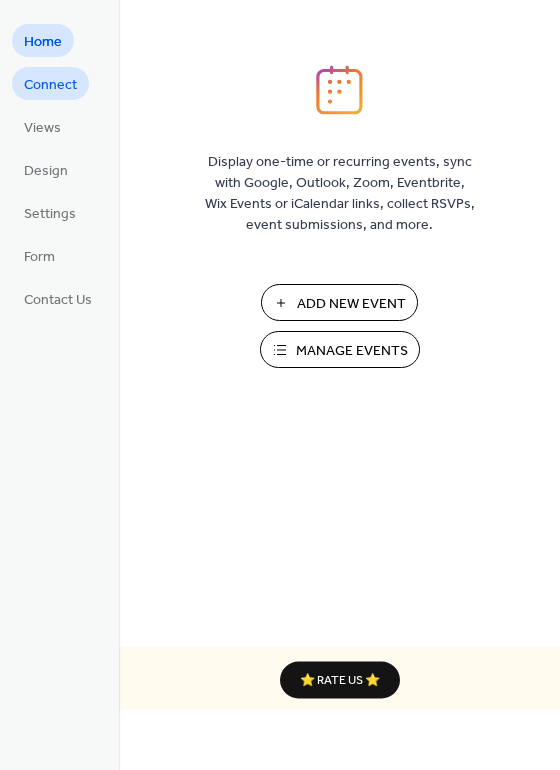 click on "Connect" at bounding box center (50, 85) 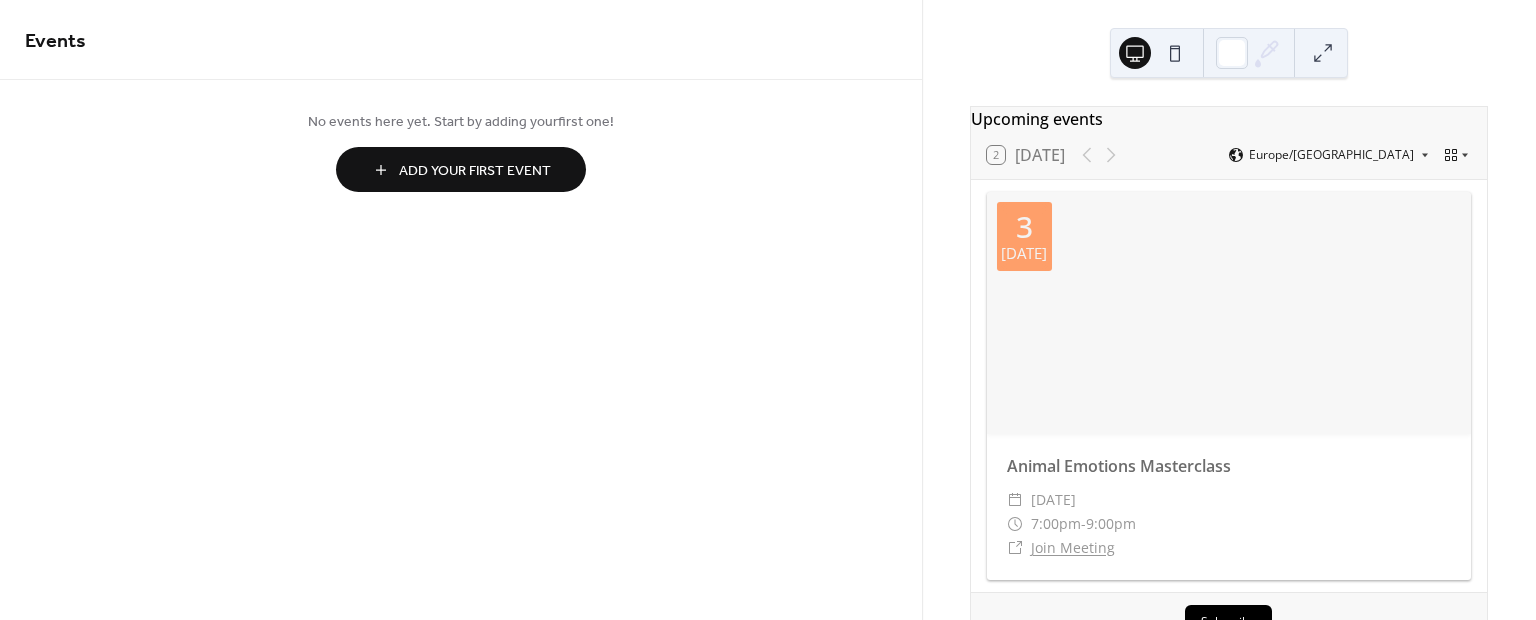 scroll, scrollTop: 0, scrollLeft: 0, axis: both 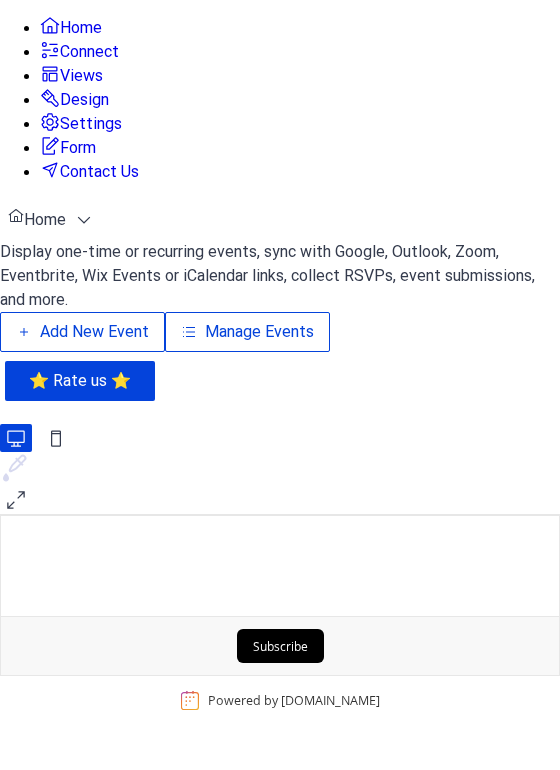 click on "Connect" at bounding box center (89, 52) 